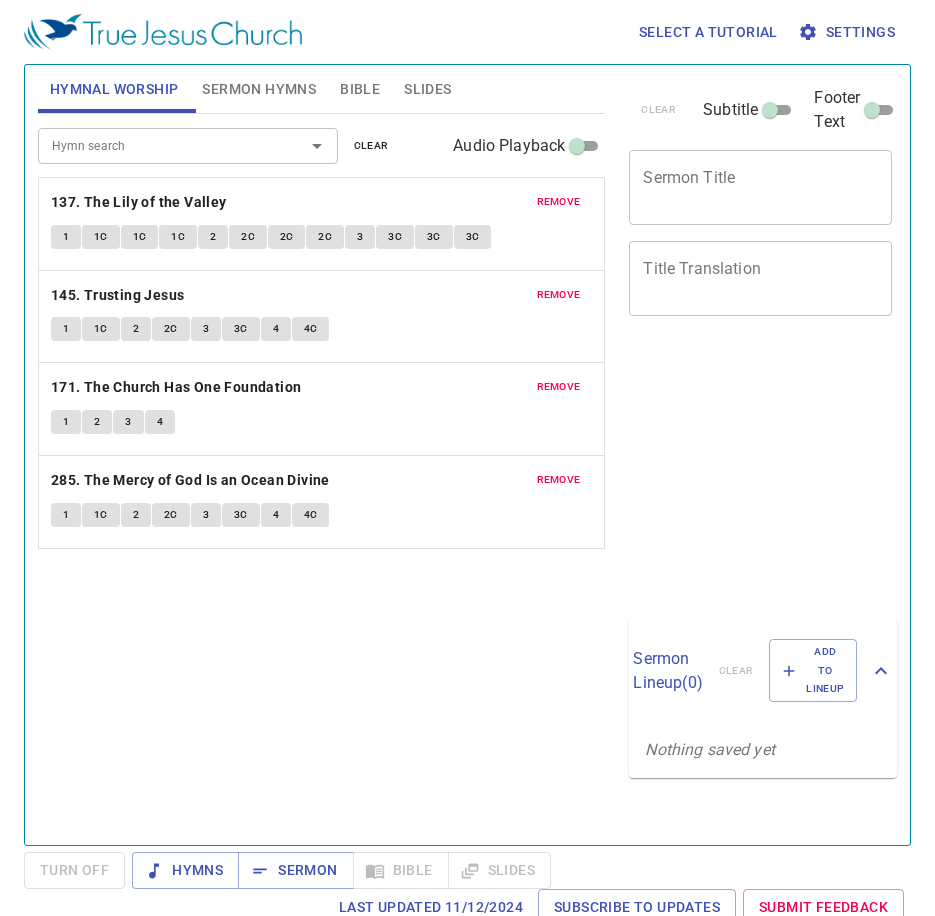 scroll, scrollTop: 0, scrollLeft: 0, axis: both 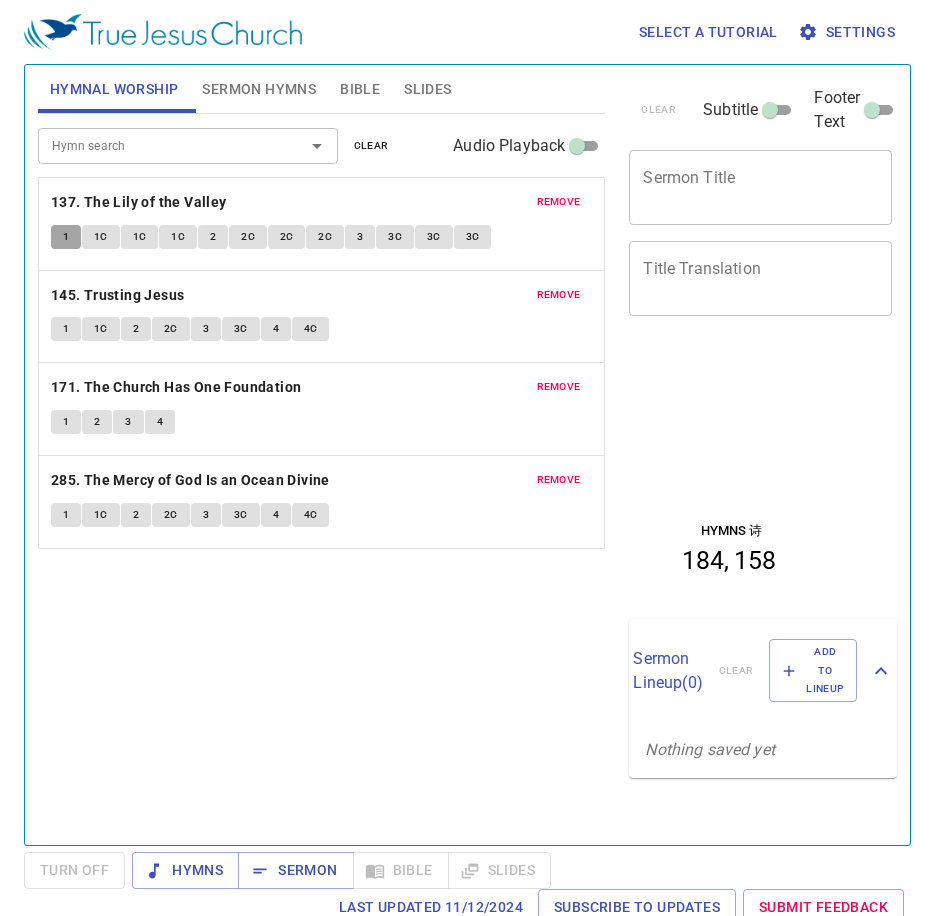 click on "1" at bounding box center [66, 237] 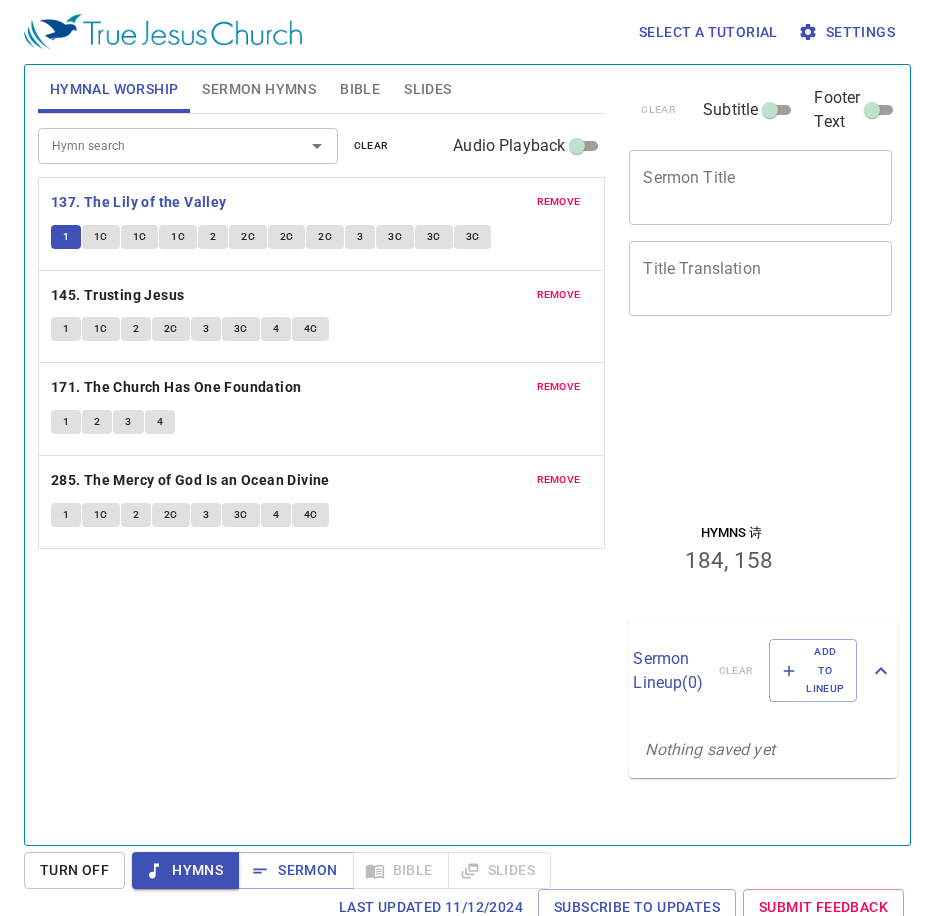 click on "Hymn search Hymn search   clear Audio Playback remove 137. The Lily of the Valley   1 1C 1C 1C 2 2C 2C 2C 3 3C 3C 3C remove 145. Trusting Jesus   1 1C 2 2C 3 3C 4 4C remove 171. The Church Has One Foundation   1 2 3 4 remove 285. The Mercy of God Is an Ocean Divine   1 1C 2 2C 3 3C 4 4C" at bounding box center [322, 471] 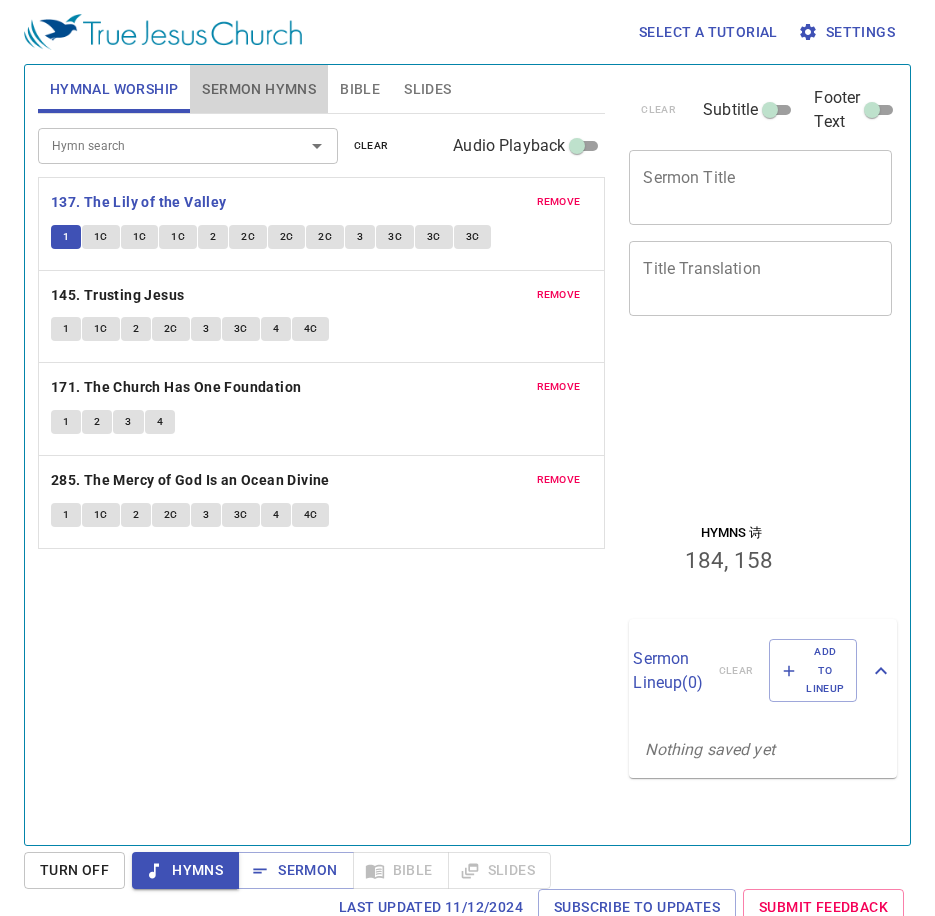click on "Sermon Hymns" at bounding box center (259, 89) 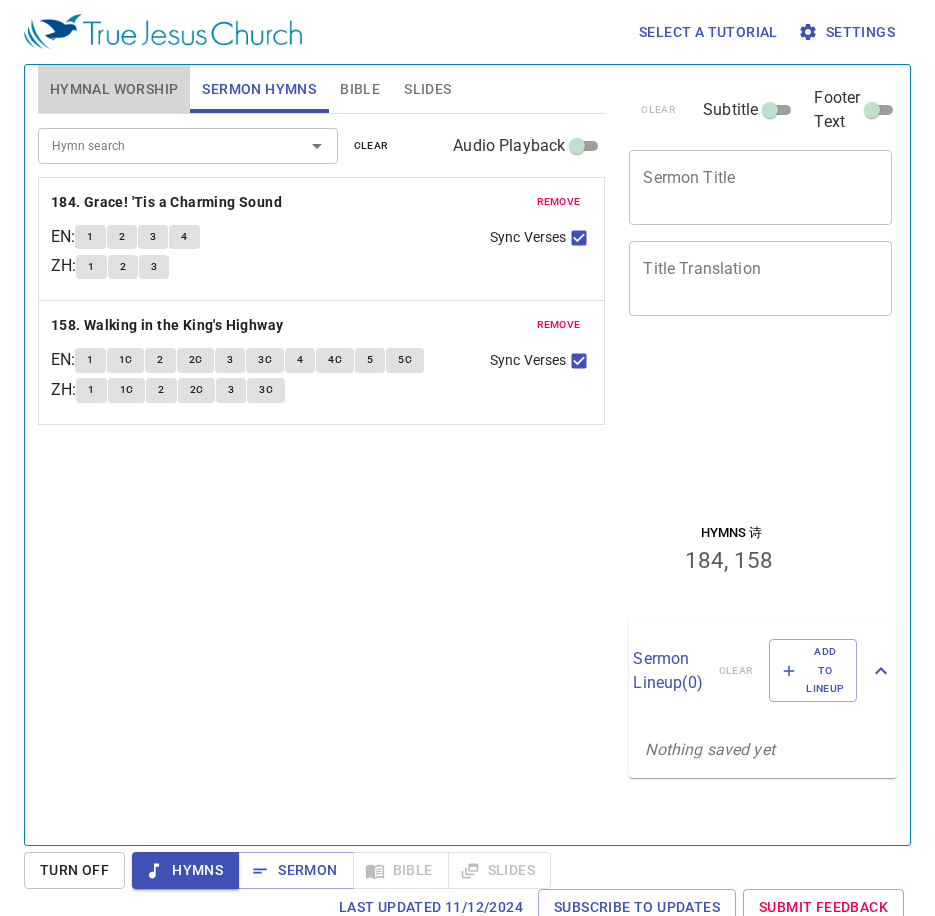 click on "Hymnal Worship" at bounding box center [114, 89] 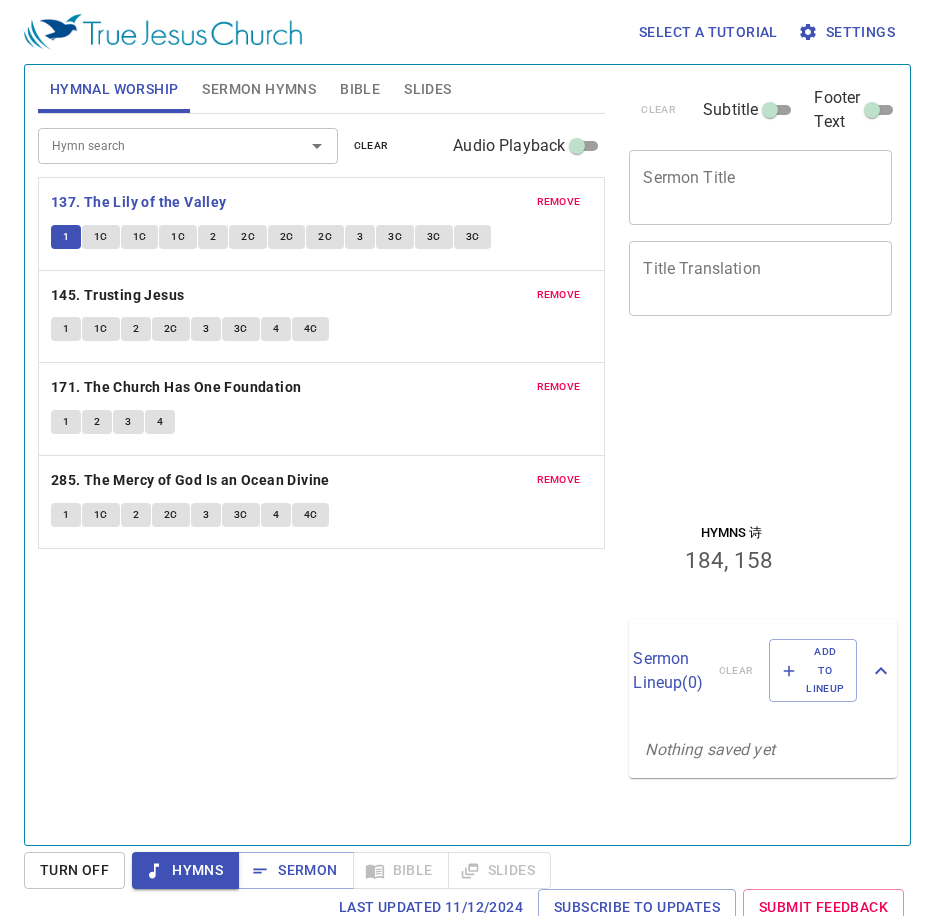 click on "Sermon Hymns" at bounding box center (259, 89) 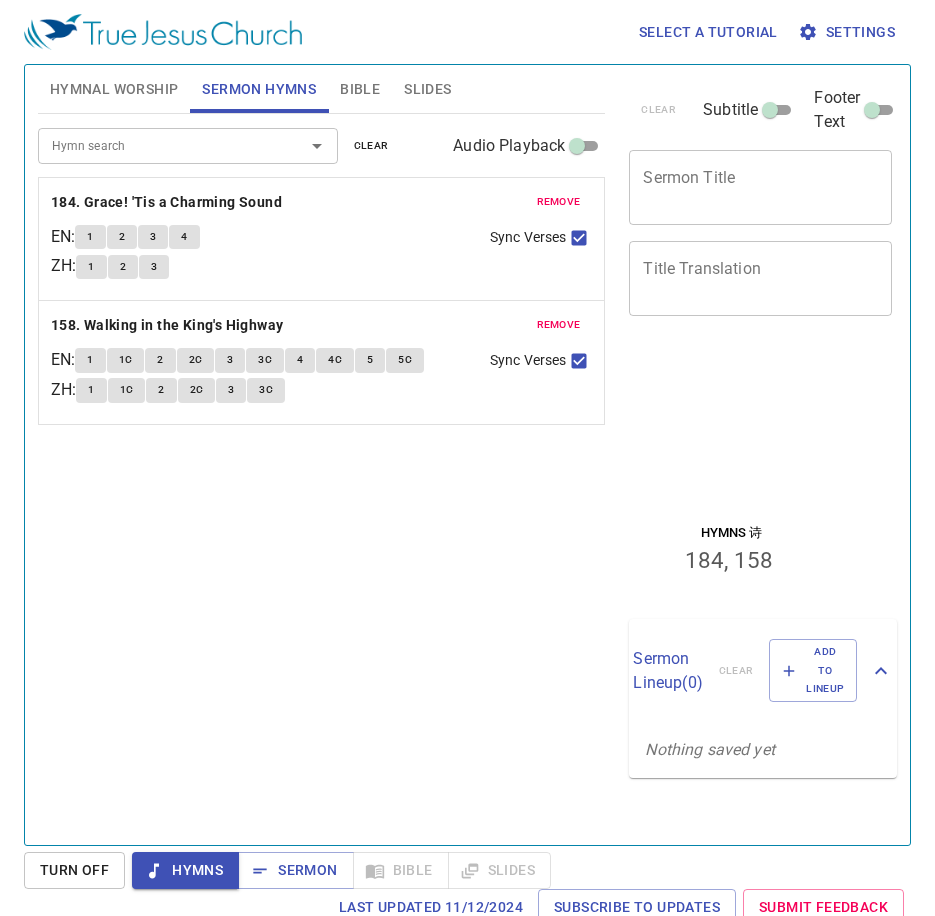 click on "Hymn search Hymn search   clear Audio Playback" at bounding box center [0, 0] 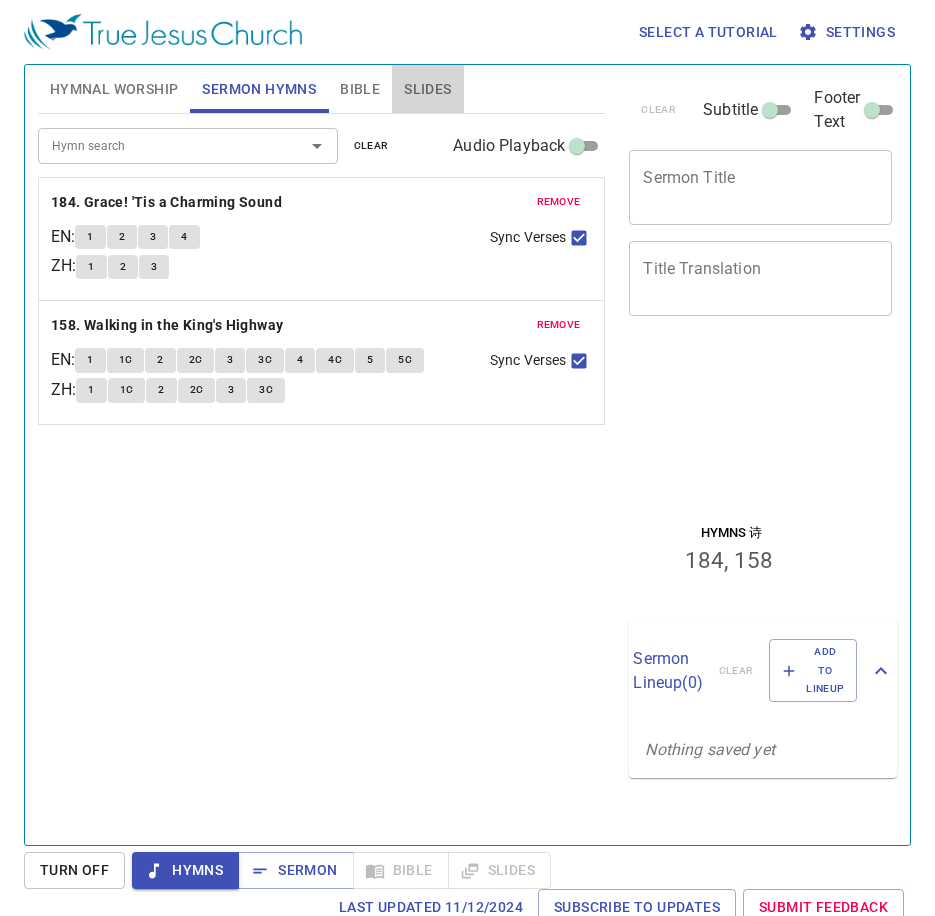 drag, startPoint x: 398, startPoint y: 94, endPoint x: 384, endPoint y: 92, distance: 14.142136 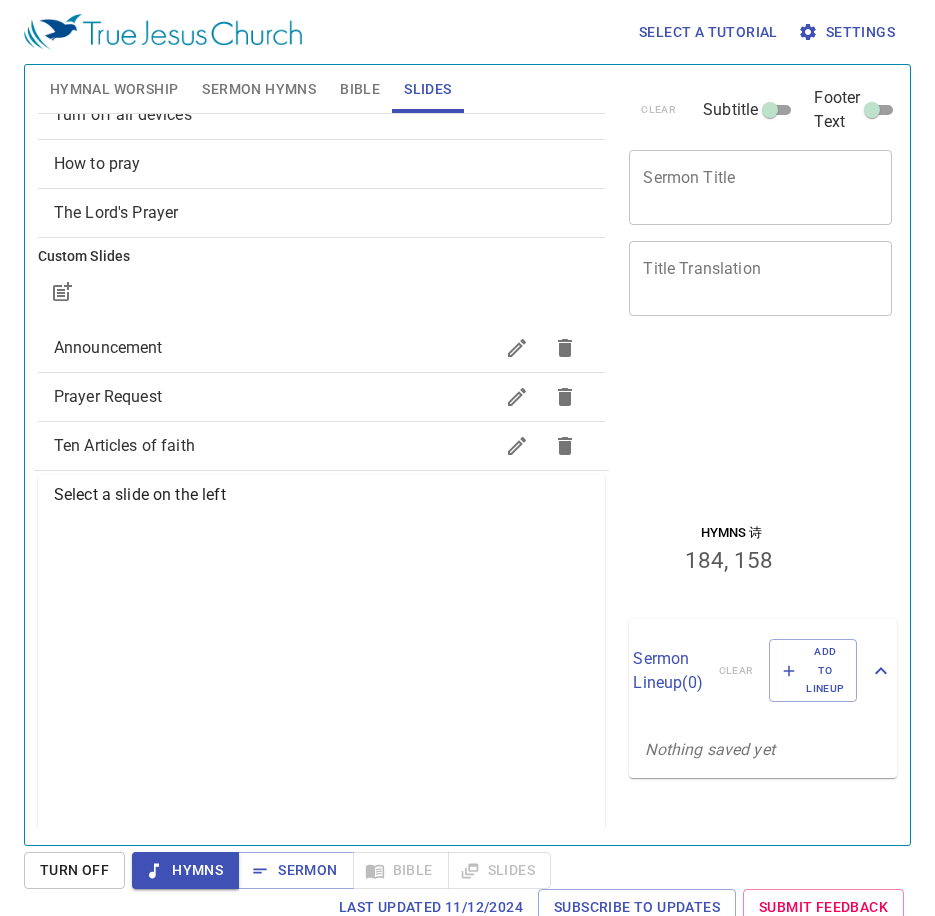 scroll, scrollTop: 100, scrollLeft: 0, axis: vertical 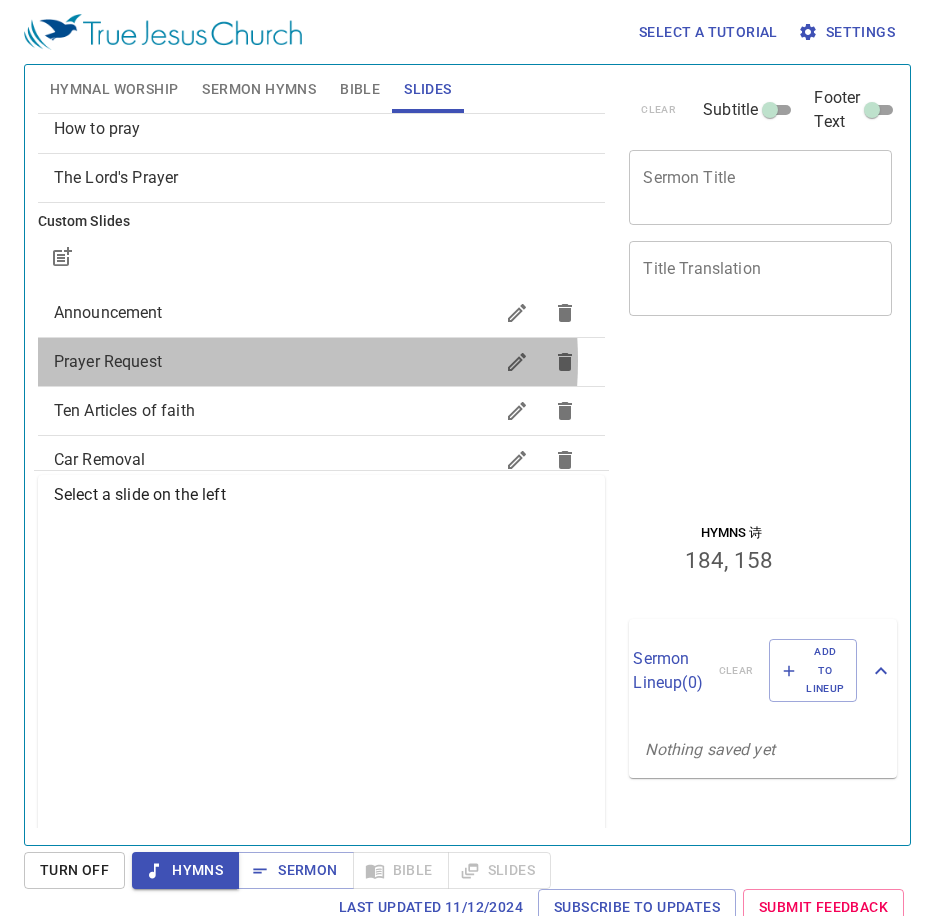 click on "Prayer Request" at bounding box center (274, 313) 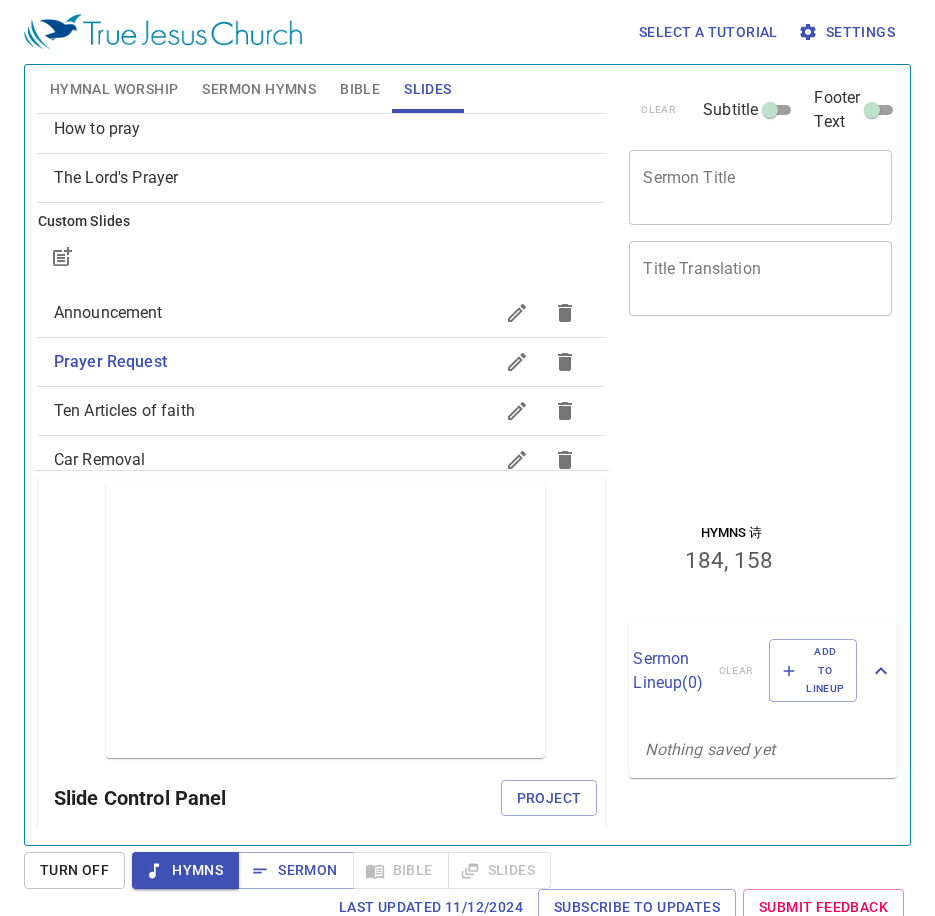 click on "Hymnal Worship" at bounding box center (114, 89) 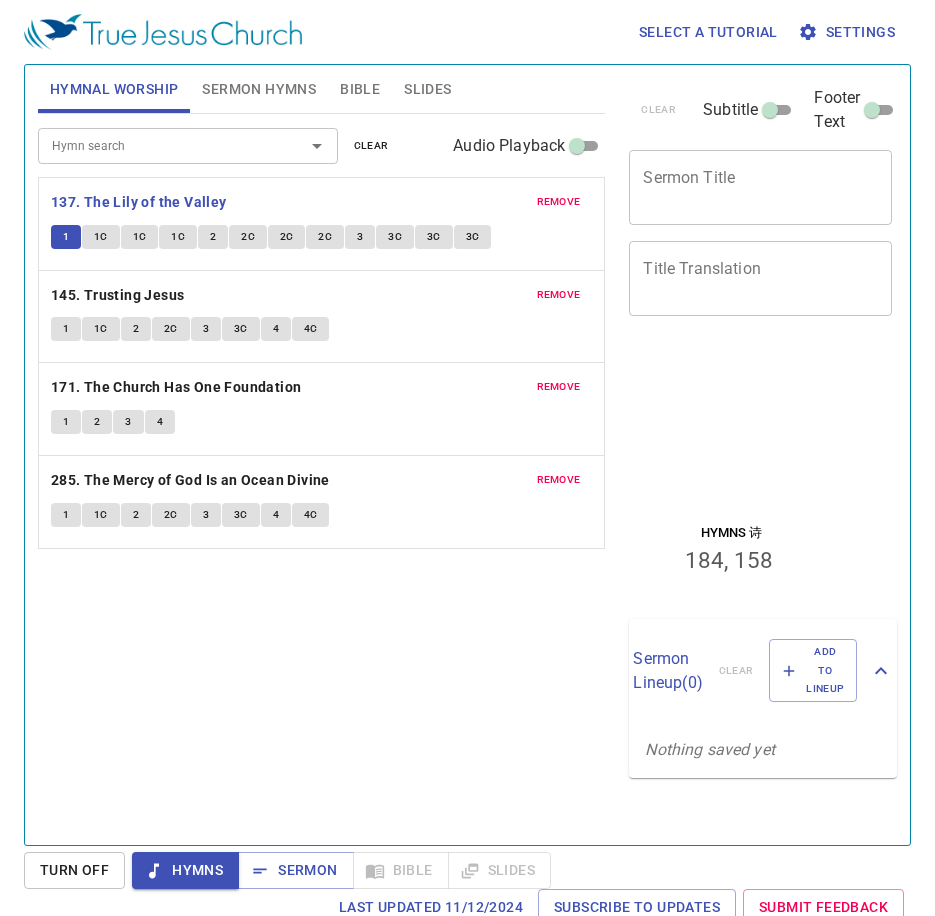 click on "Hymn search Hymn search   clear Audio Playback remove 137. The Lily of the Valley   1 1C 1C 1C 2 2C 2C 2C 3 3C 3C 3C remove 145. Trusting Jesus   1 1C 2 2C 3 3C 4 4C remove 171. The Church Has One Foundation   1 2 3 4 remove 285. The Mercy of God Is an Ocean Divine   1 1C 2 2C 3 3C 4 4C" at bounding box center (322, 471) 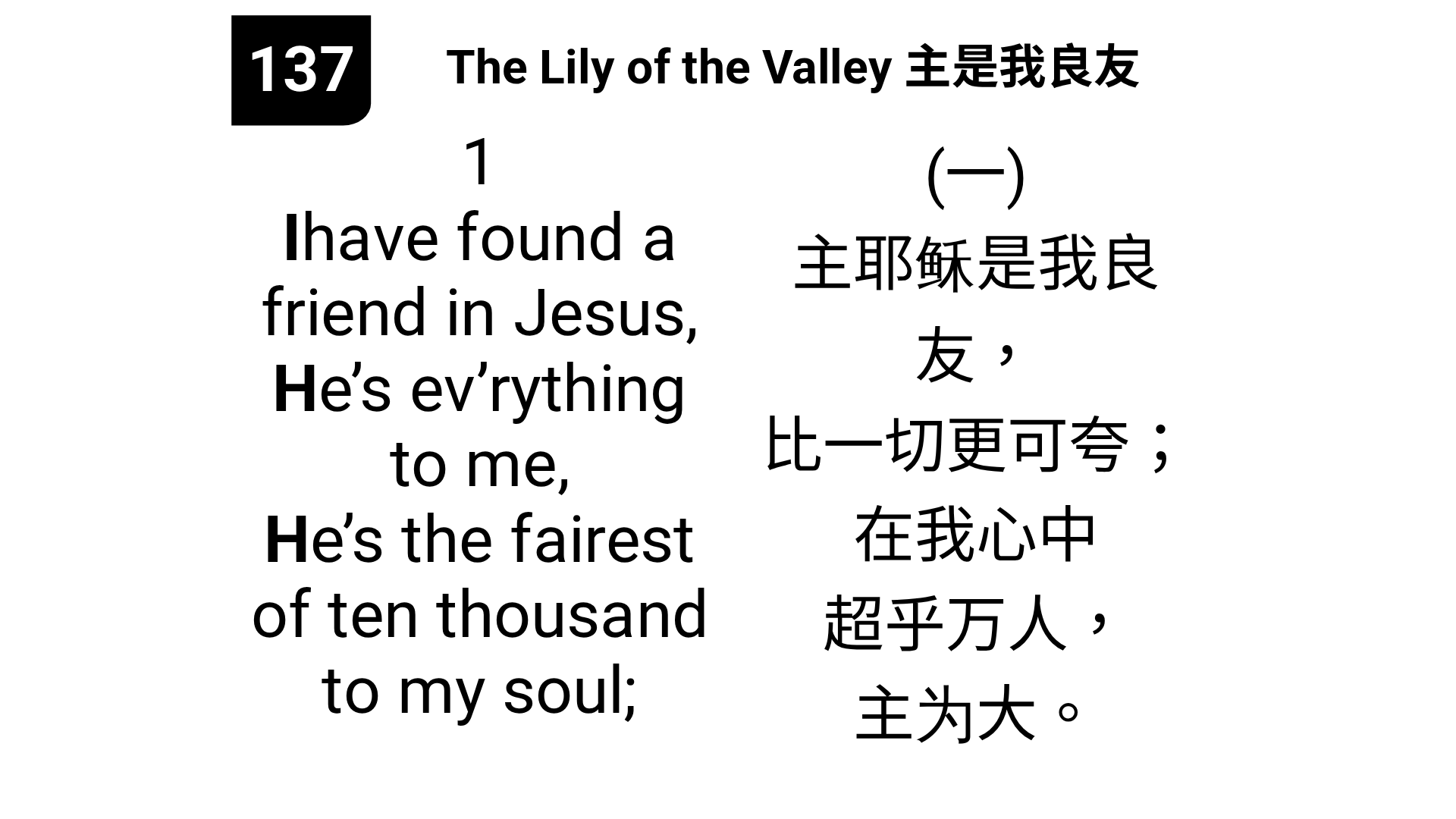scroll, scrollTop: 0, scrollLeft: 0, axis: both 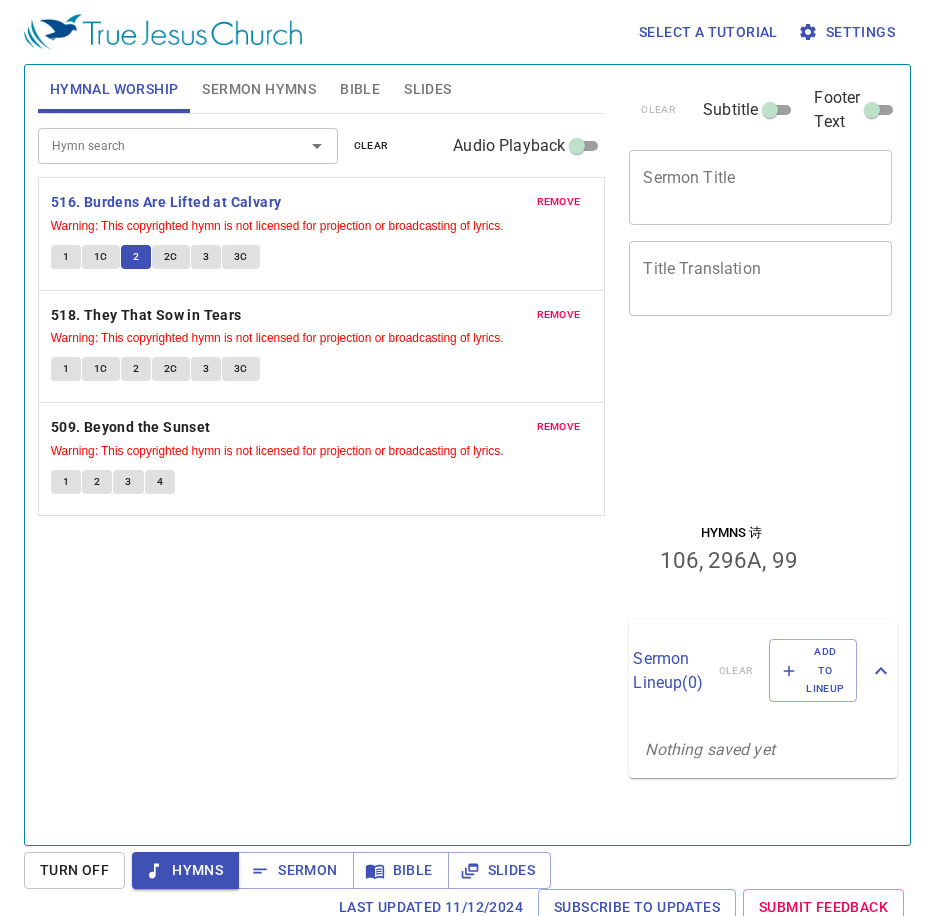 click on "2C" at bounding box center [66, 257] 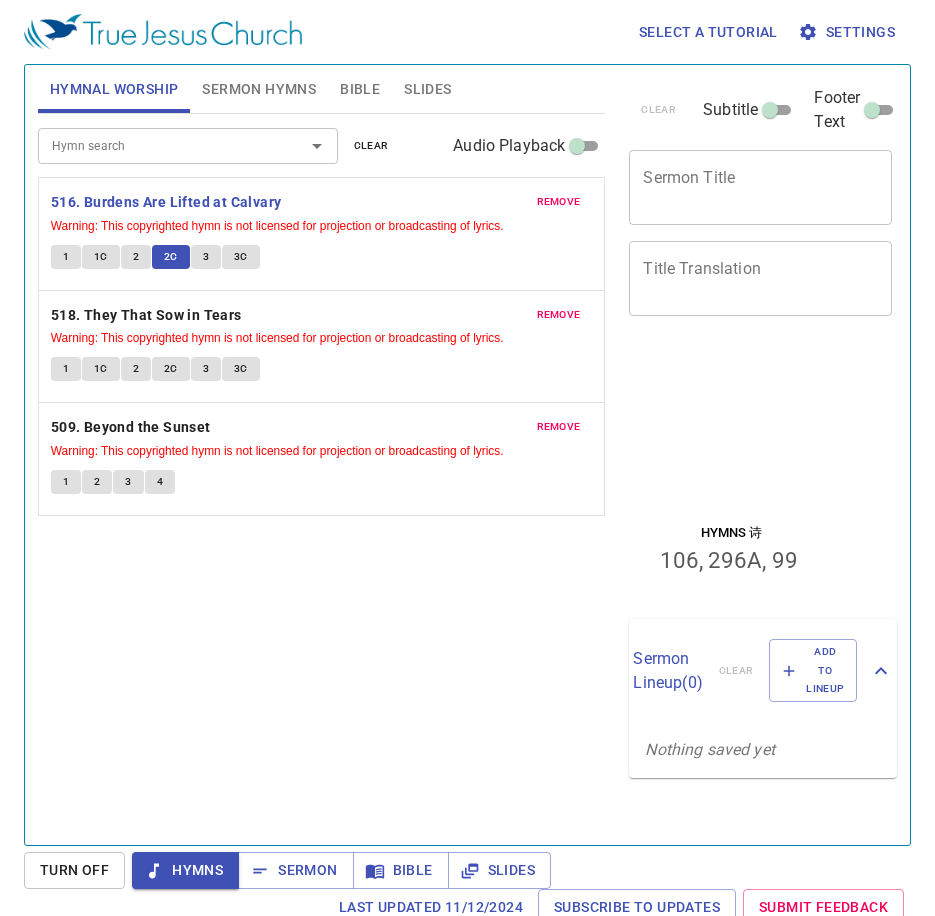 click on "2C" at bounding box center (171, 257) 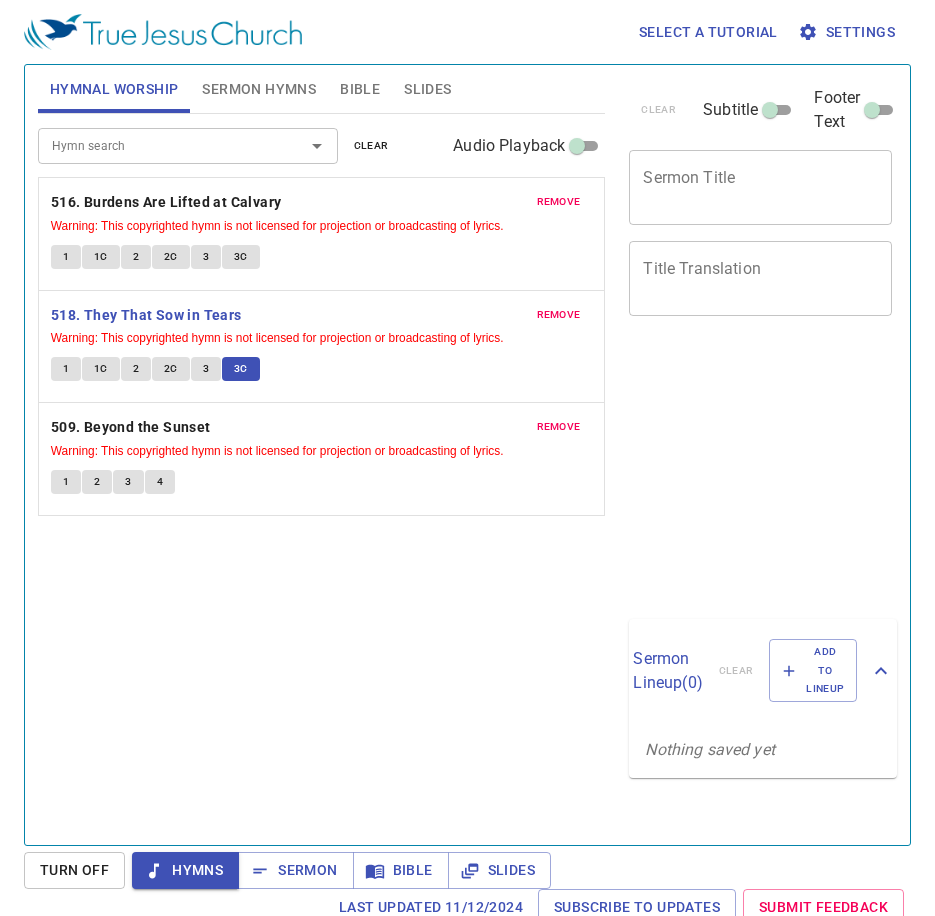 scroll, scrollTop: 0, scrollLeft: 0, axis: both 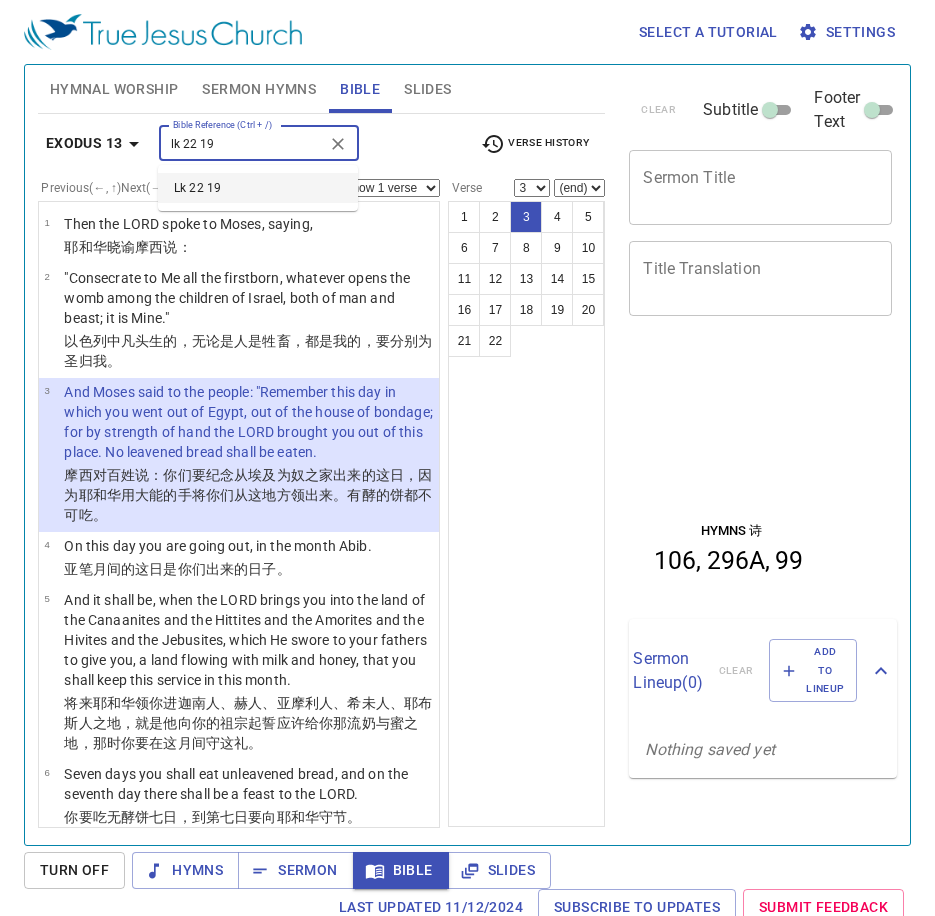 type on "lk 22 19" 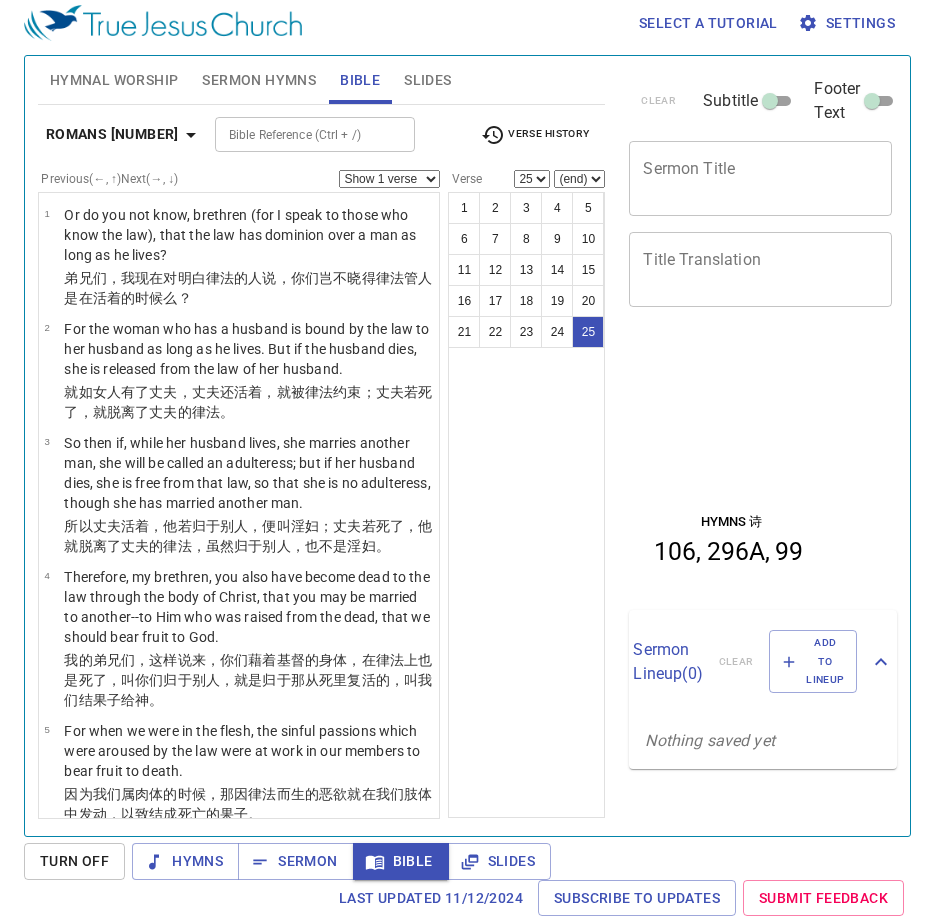 scroll, scrollTop: 9, scrollLeft: 0, axis: vertical 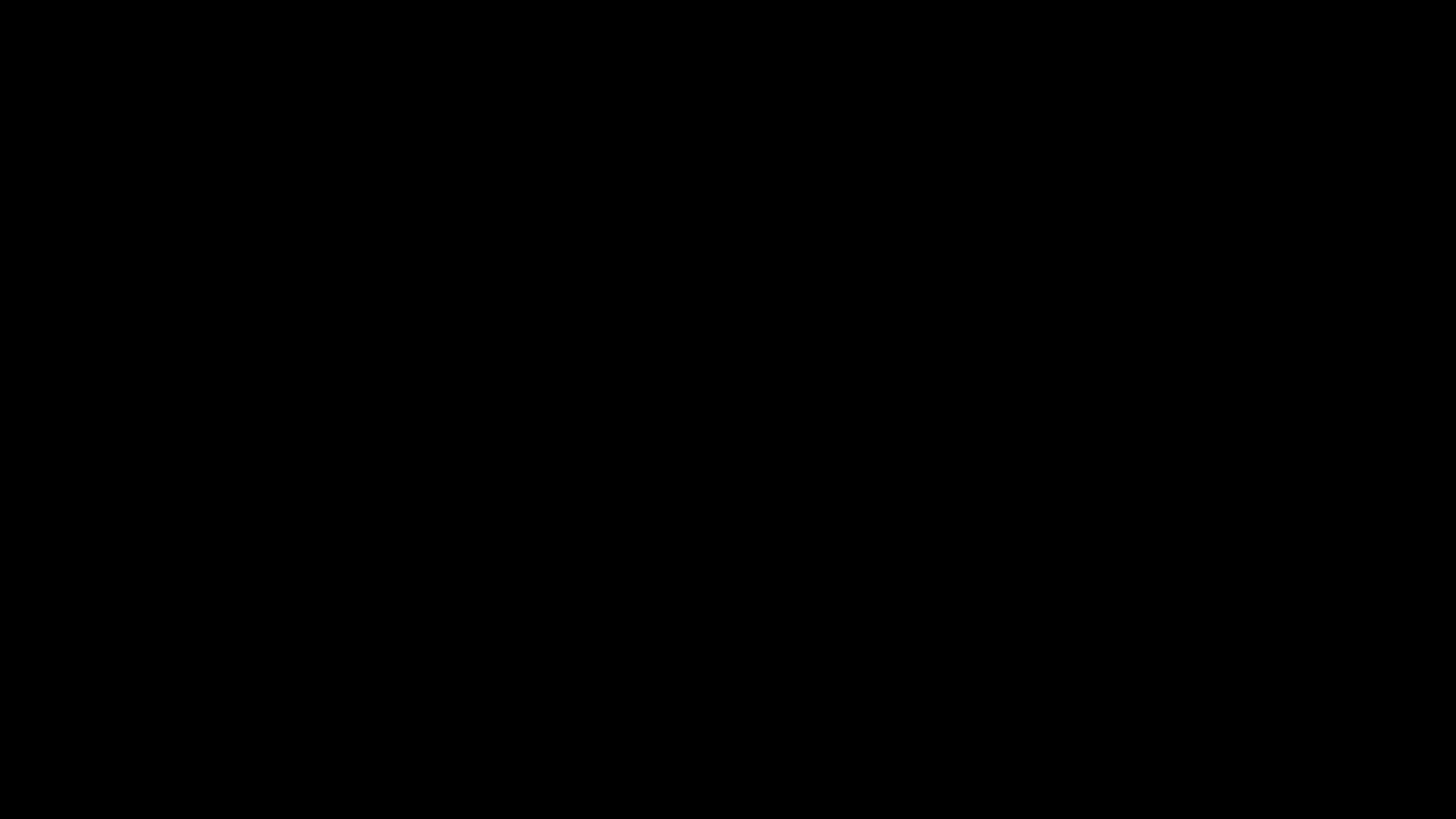 click at bounding box center [728, 410] 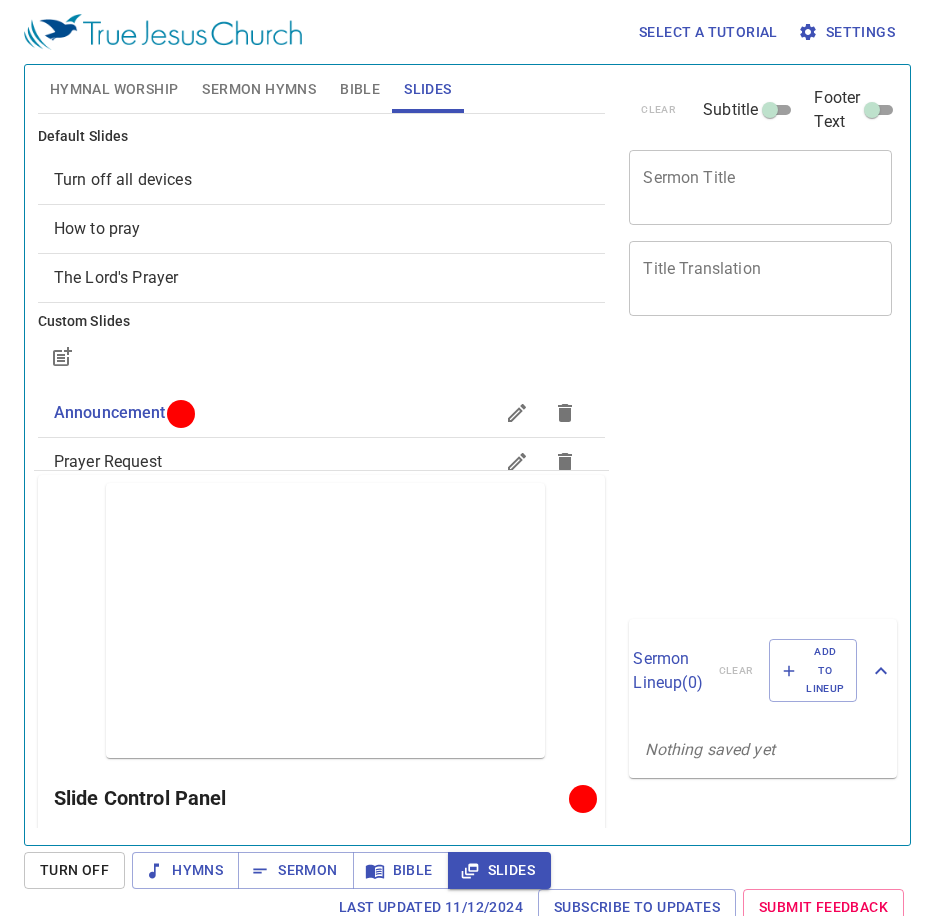 scroll, scrollTop: 0, scrollLeft: 0, axis: both 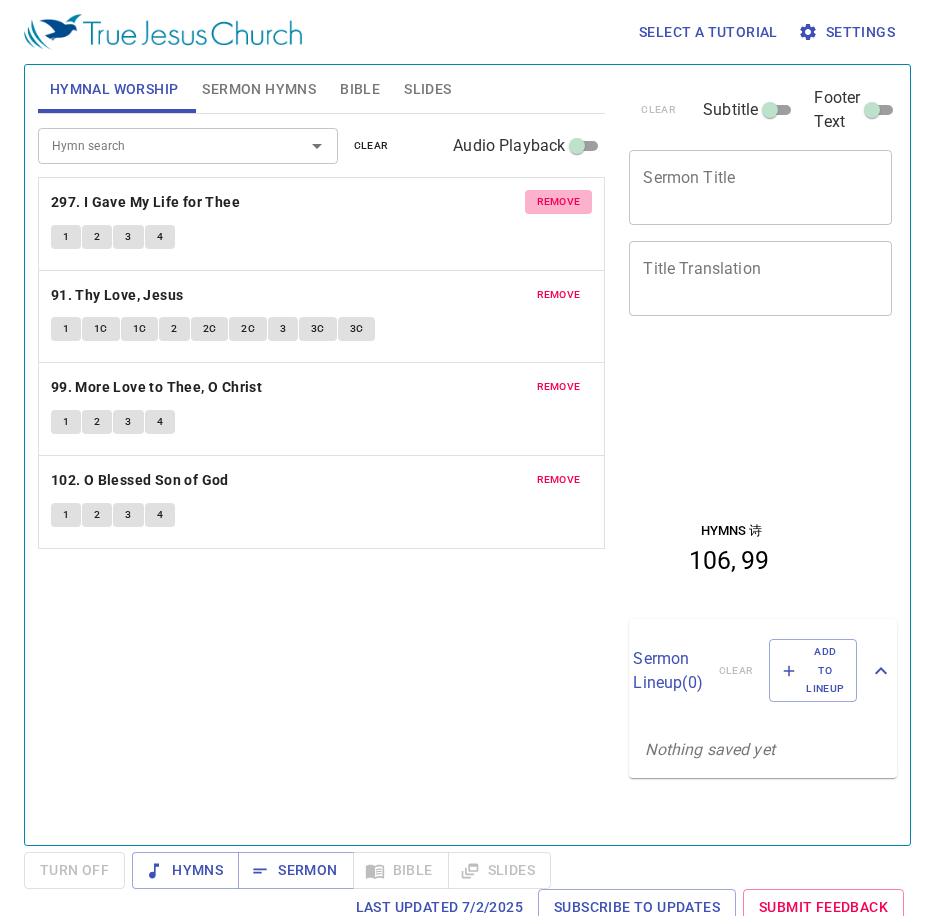 click on "remove" at bounding box center [559, 202] 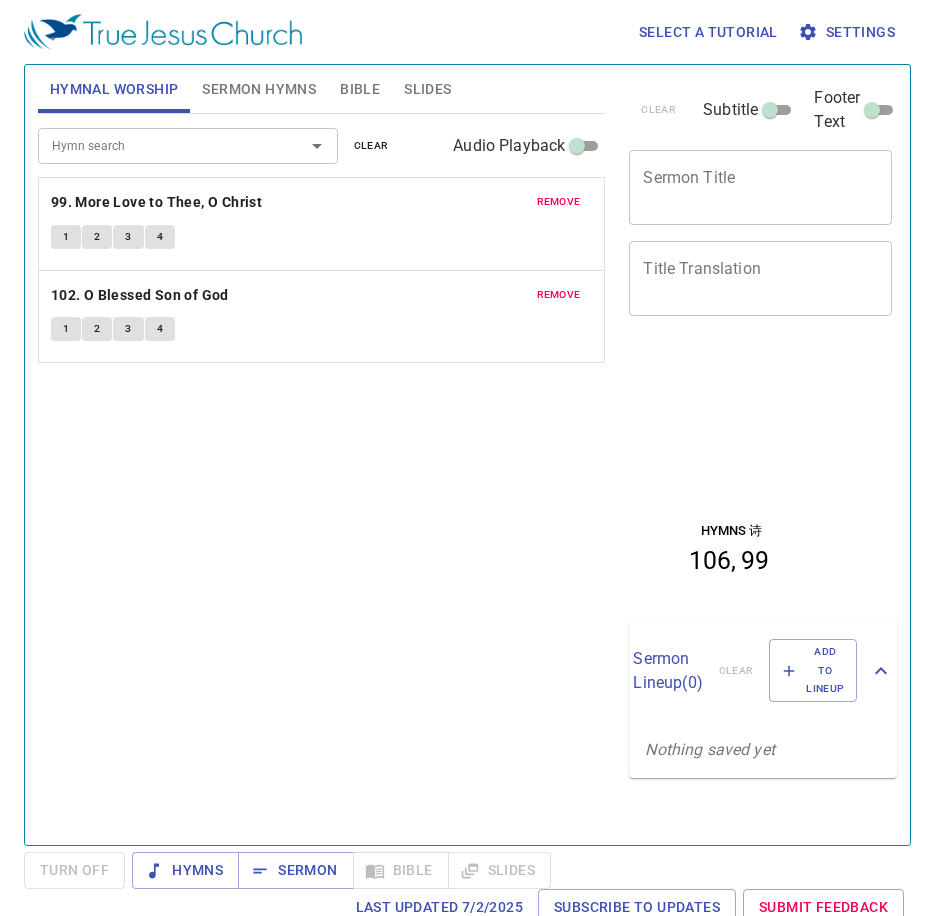 click on "remove" at bounding box center [559, 202] 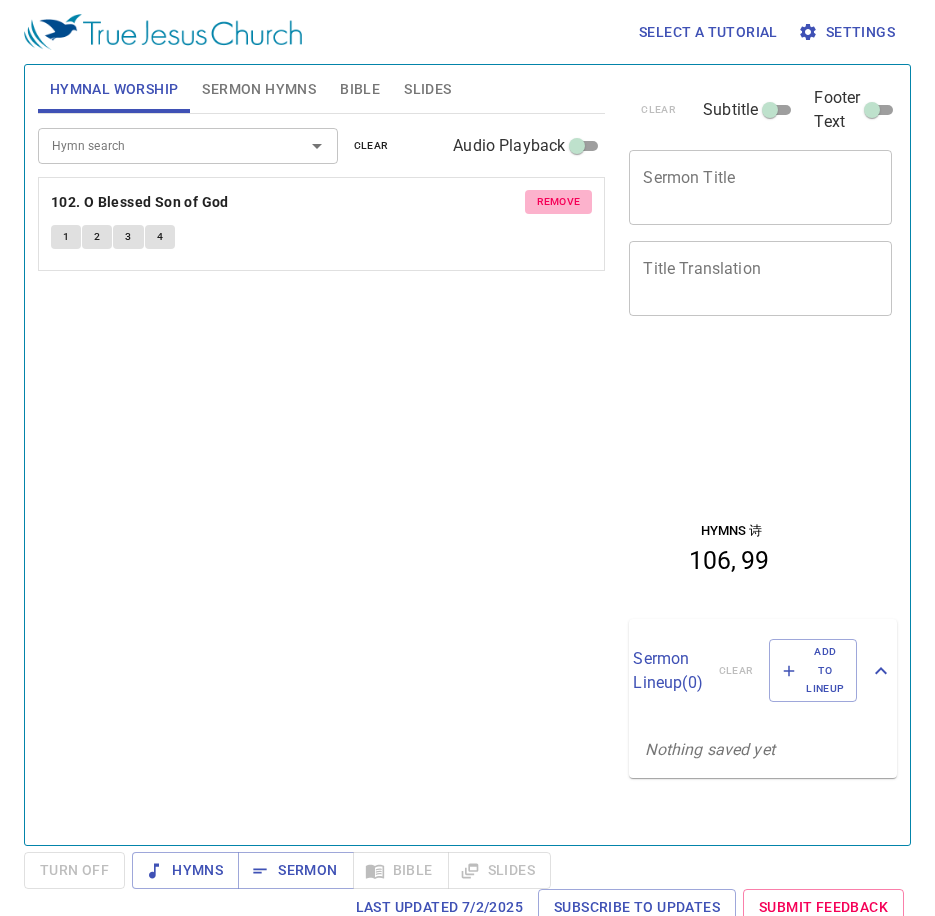 click on "remove" at bounding box center (559, 202) 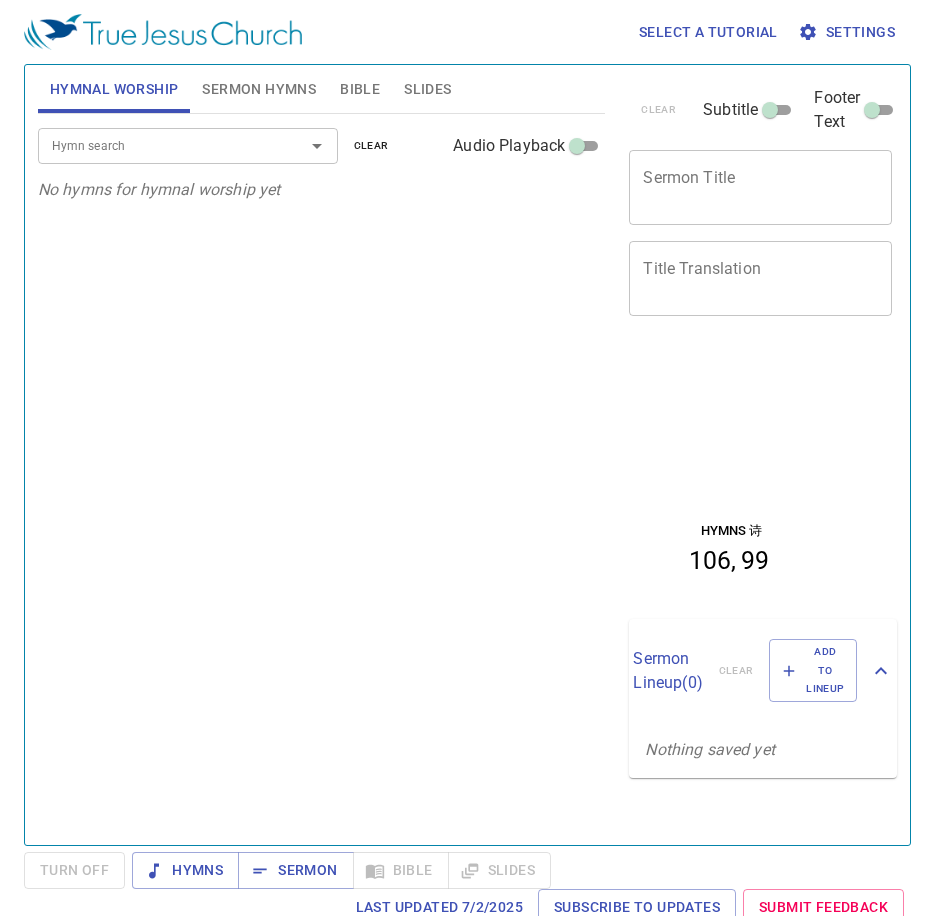 click on "Hymn search Hymn search   clear Audio Playback No hymns for hymnal worship yet" at bounding box center (322, 471) 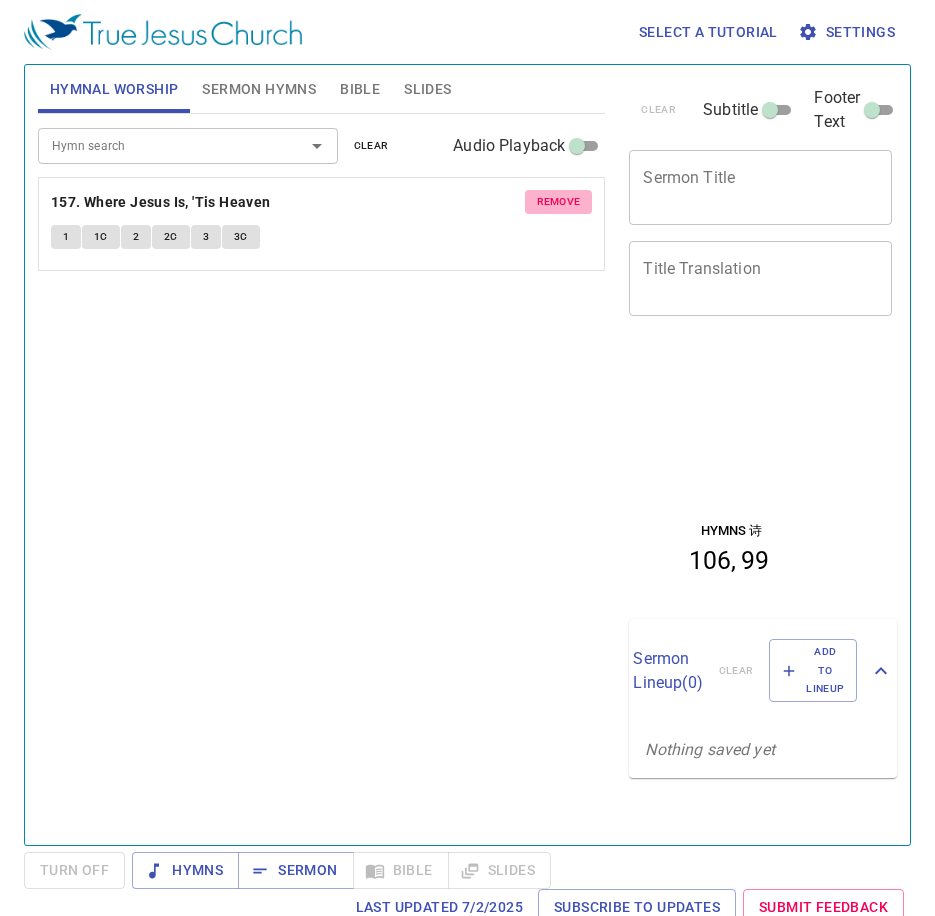 click on "remove" at bounding box center [559, 202] 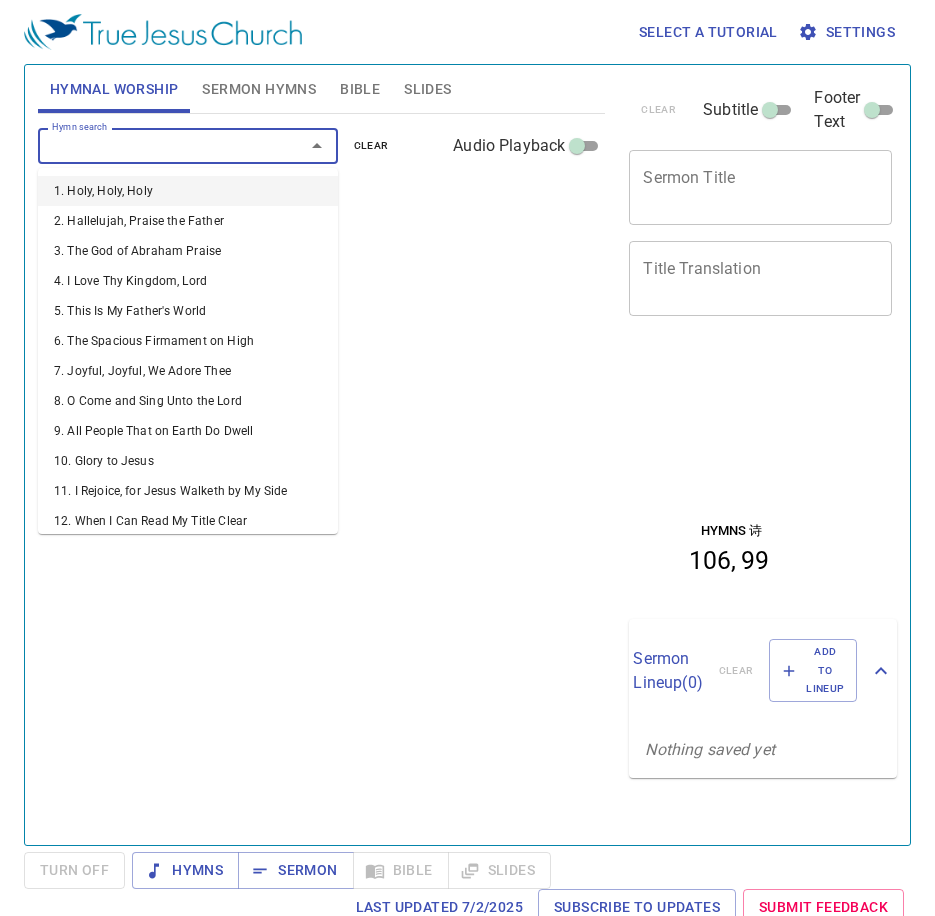click on "Hymn search" at bounding box center [158, 145] 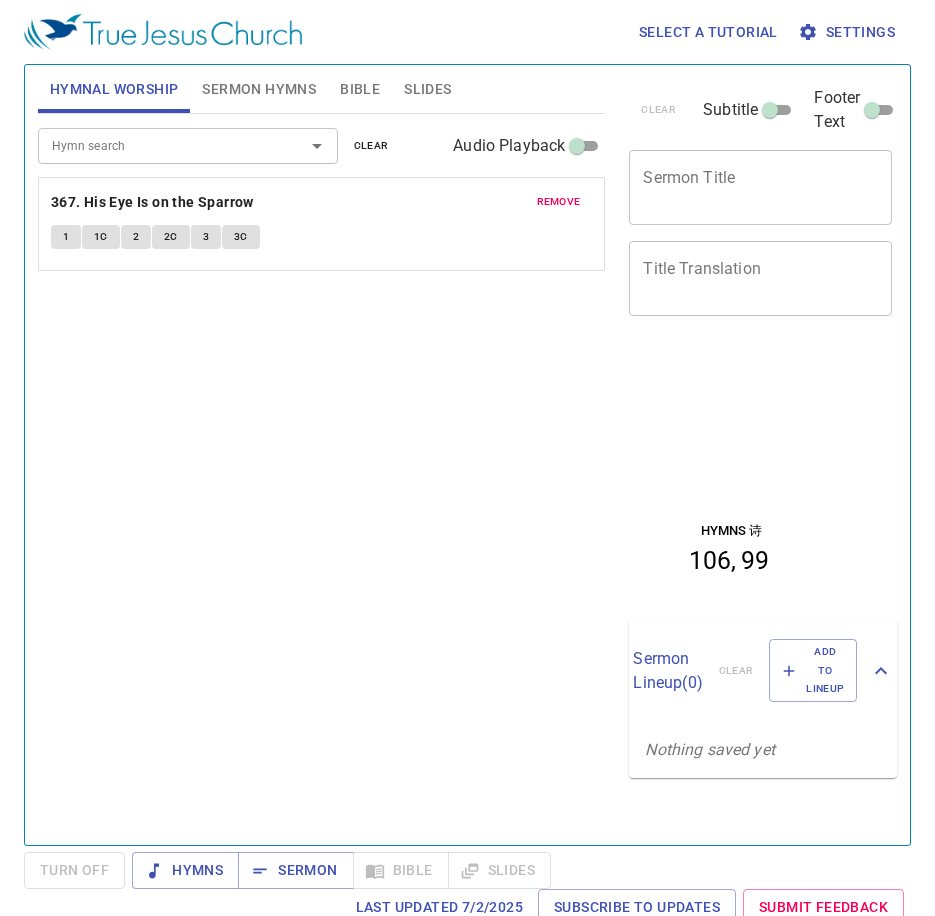 drag, startPoint x: 105, startPoint y: 219, endPoint x: 109, endPoint y: 231, distance: 12.649111 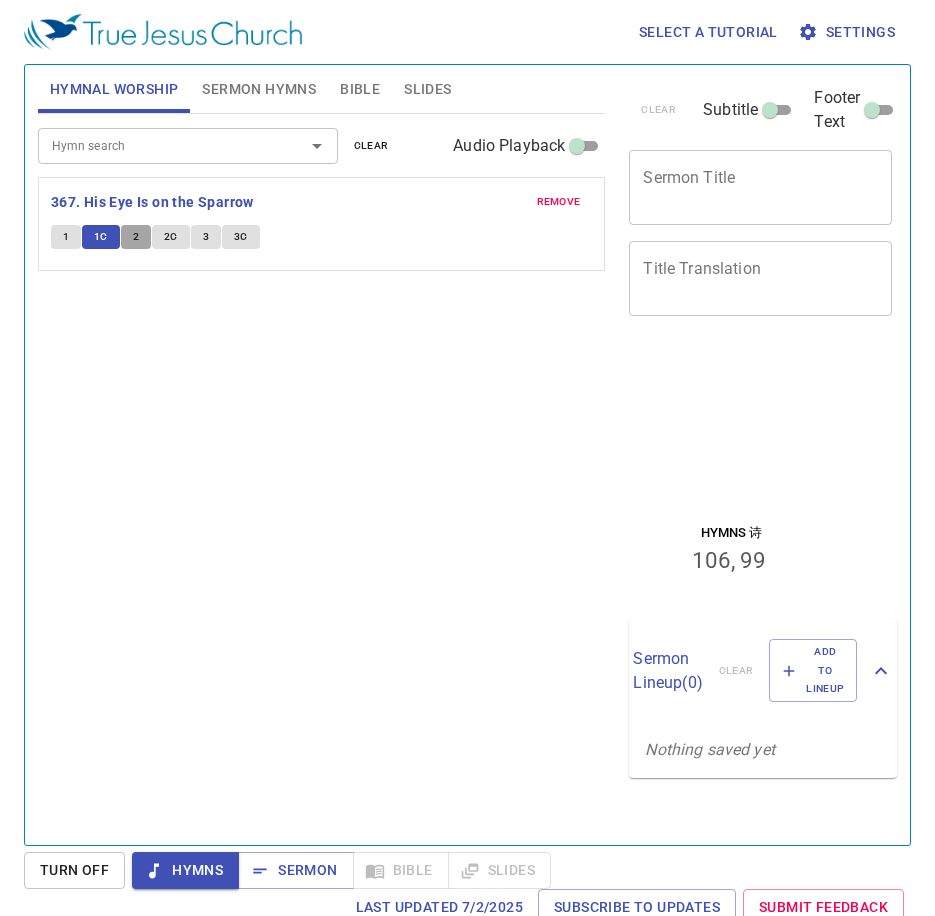 click on "2" at bounding box center [136, 237] 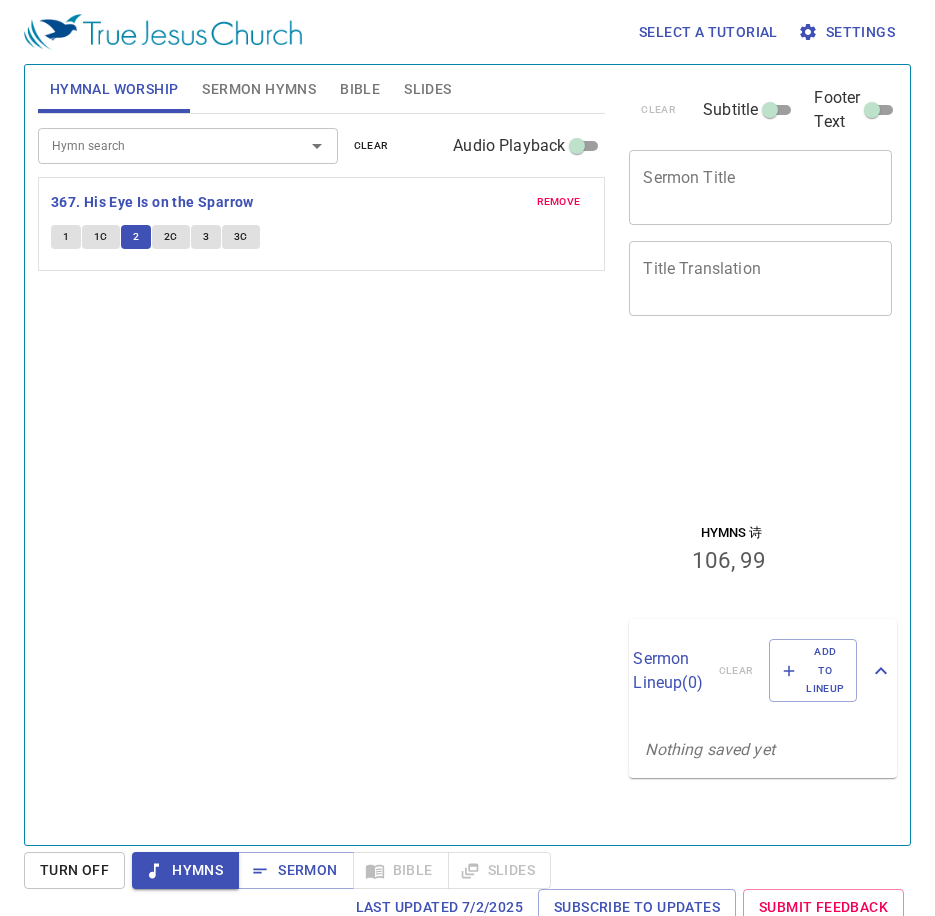 click on "1C" at bounding box center [101, 237] 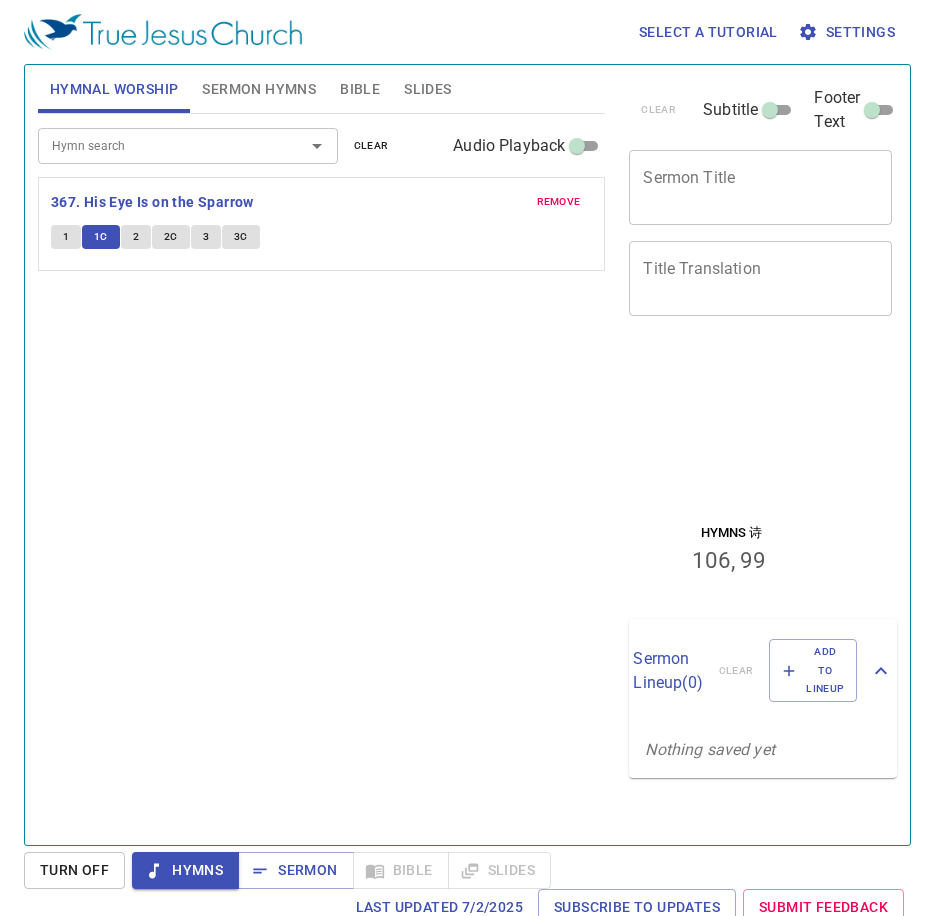 click on "Hymn search Hymn search   clear Audio Playback remove 367. His Eye Is on the Sparrow   1 1C 2 2C 3 3C" at bounding box center [322, 471] 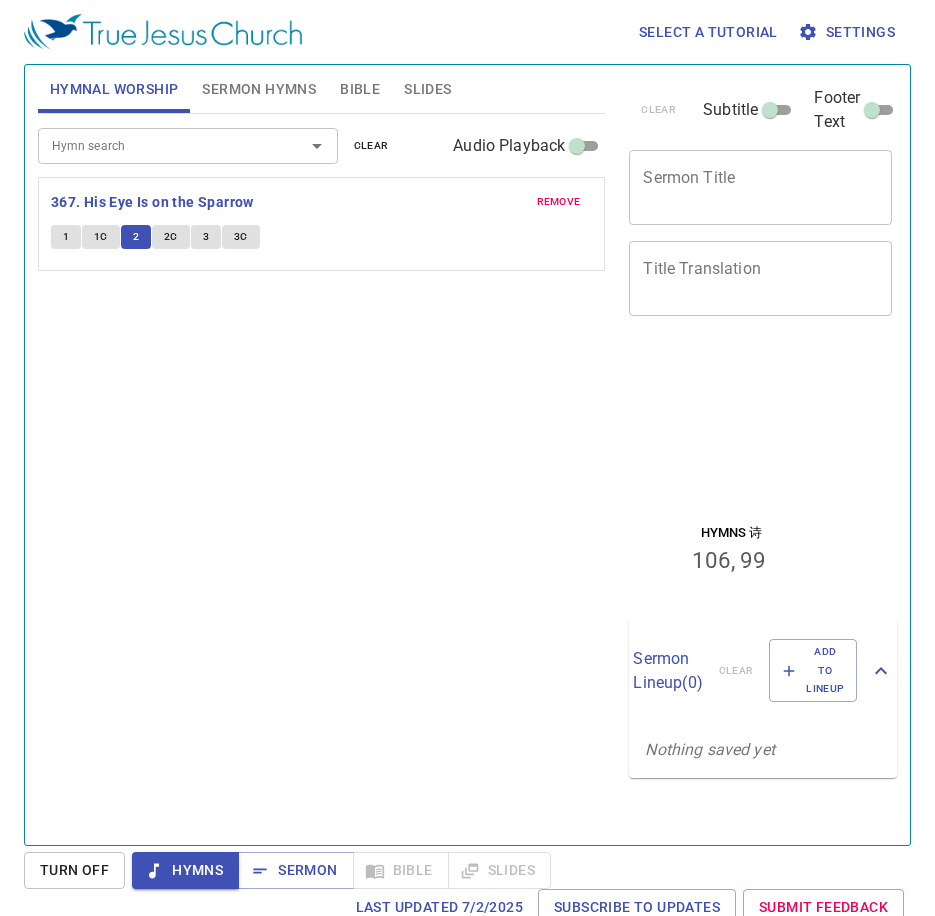 type 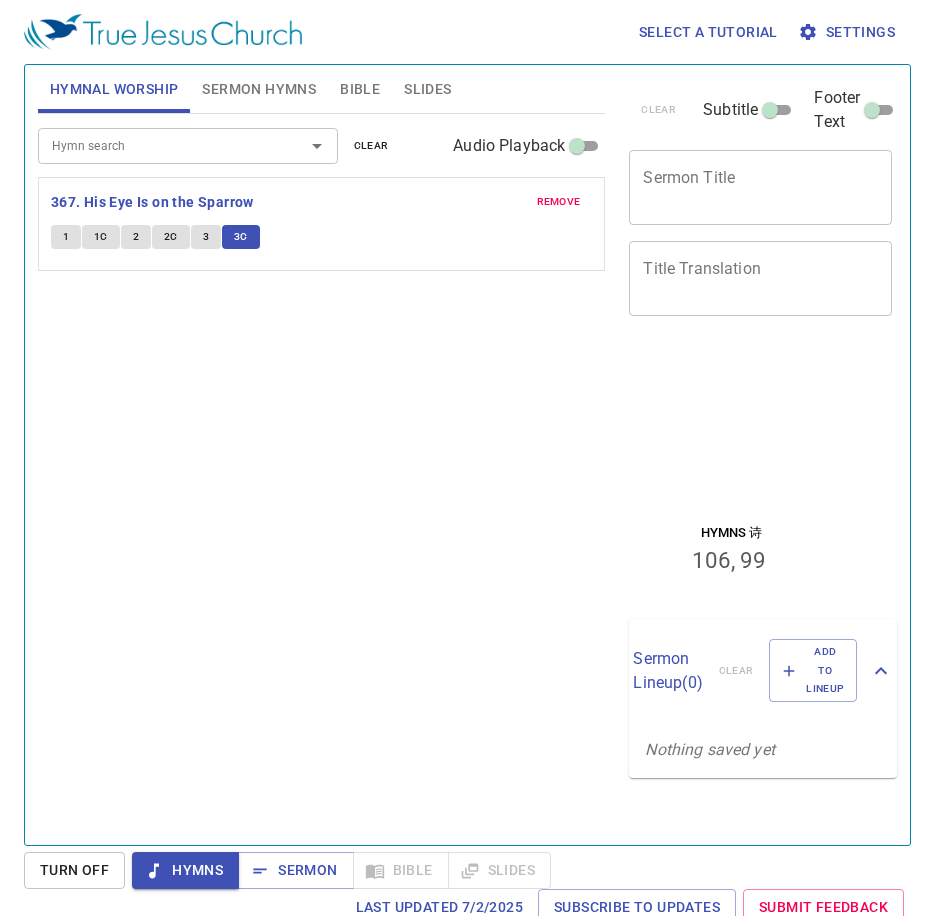 click on "Hymn search Hymn search   clear Audio Playback remove 367. His Eye Is on the Sparrow   1 1C 2 2C 3 3C" at bounding box center [322, 471] 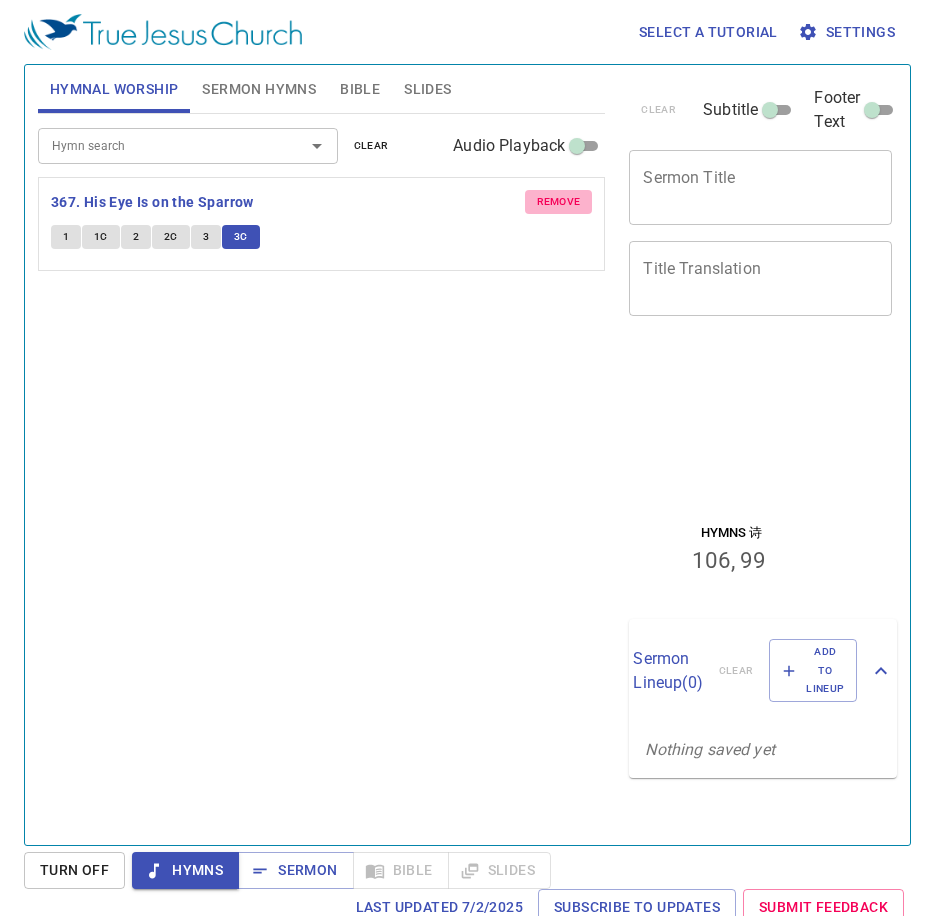 drag, startPoint x: 582, startPoint y: 210, endPoint x: 346, endPoint y: 149, distance: 243.75603 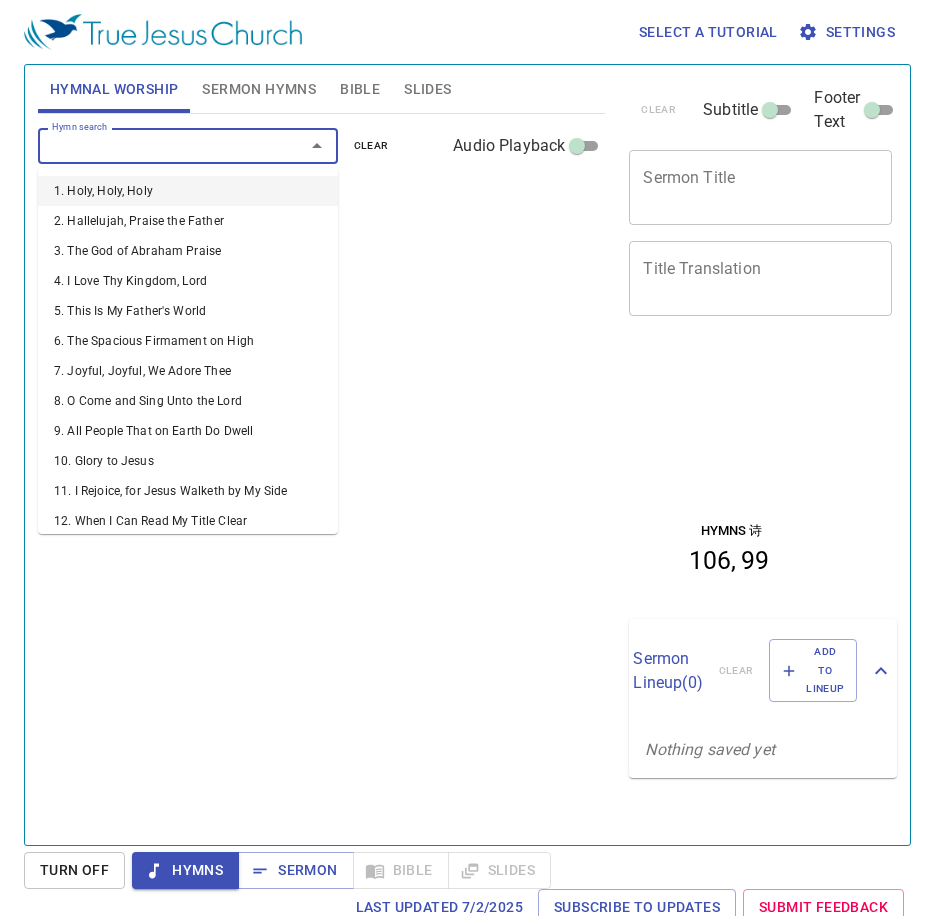 click on "Hymn search" at bounding box center (158, 145) 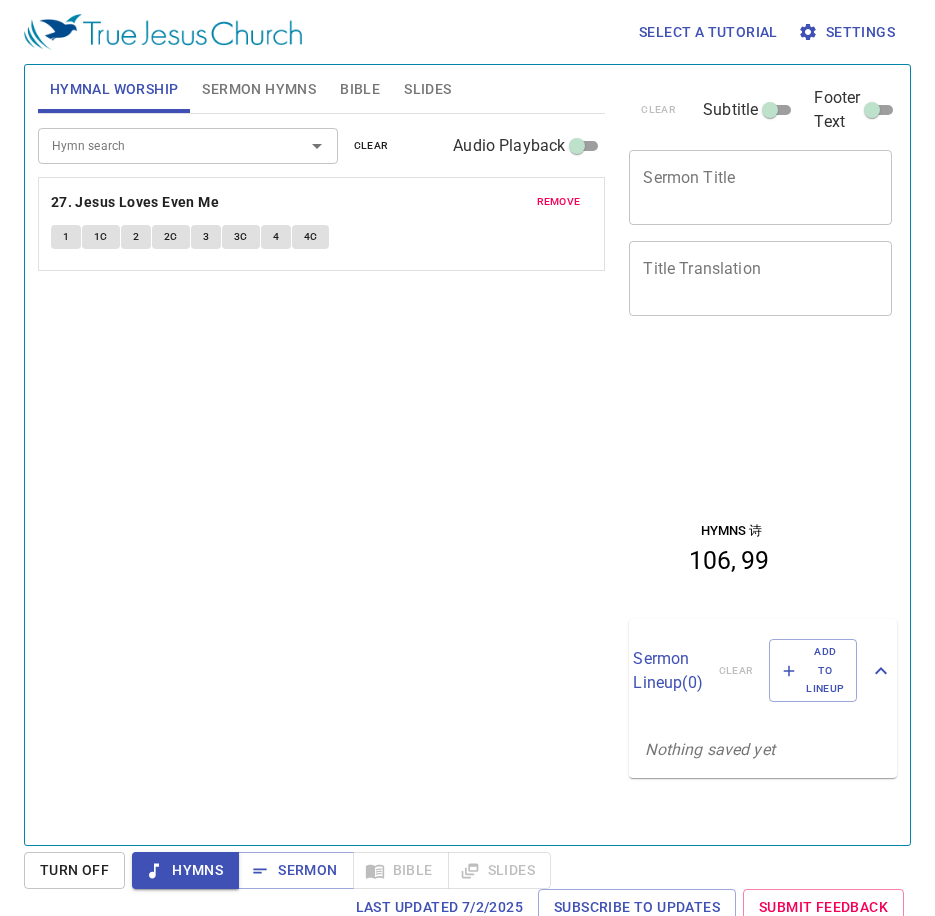 click on "Hymn search Hymn search   clear Audio Playback remove 27. Jesus Loves Even Me   1 1C 2 2C 3 3C 4 4C" at bounding box center [322, 471] 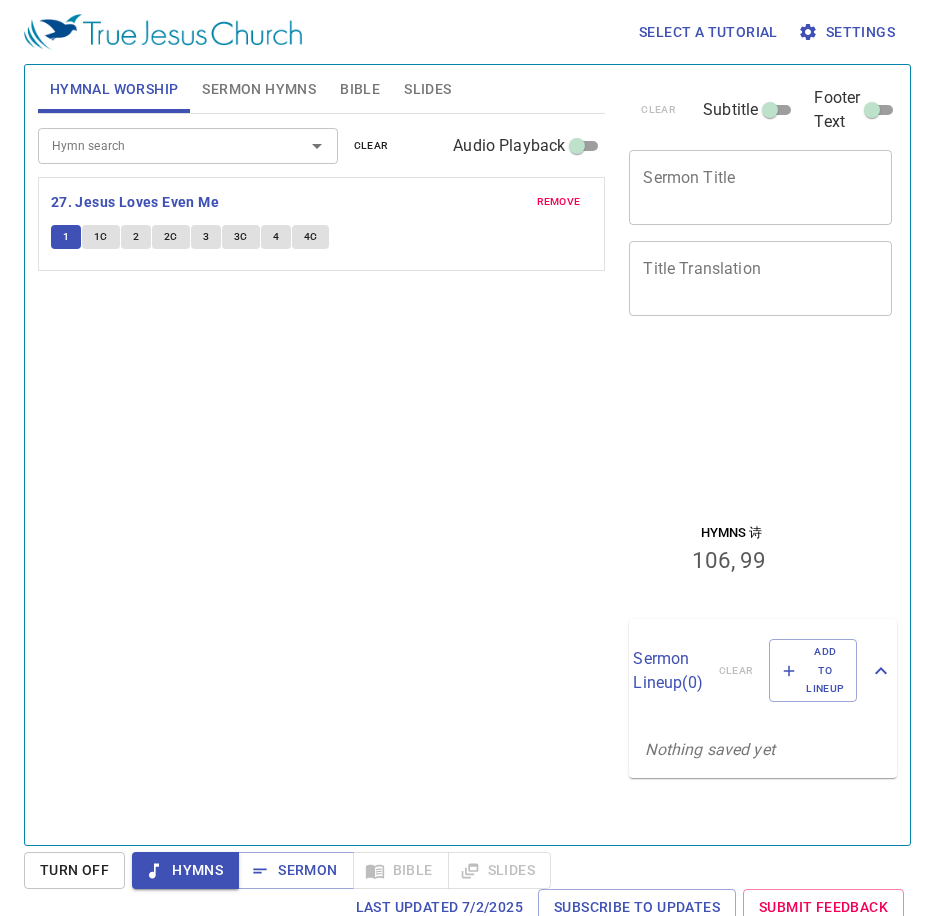 click on "Hymn search Hymn search   clear Audio Playback remove 27. Jesus Loves Even Me   1 1C 2 2C 3 3C 4 4C" at bounding box center [322, 471] 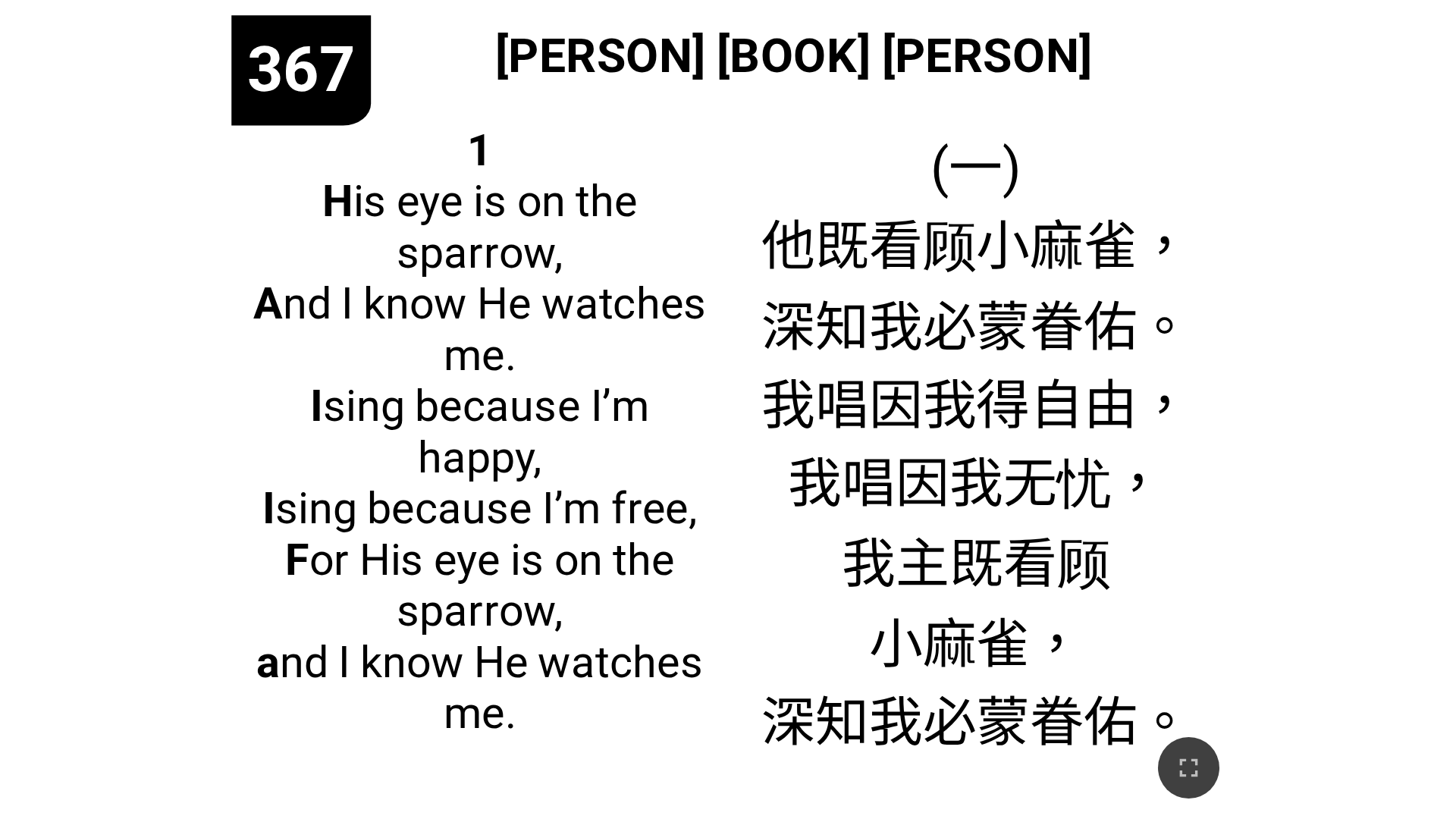 scroll, scrollTop: 0, scrollLeft: 0, axis: both 